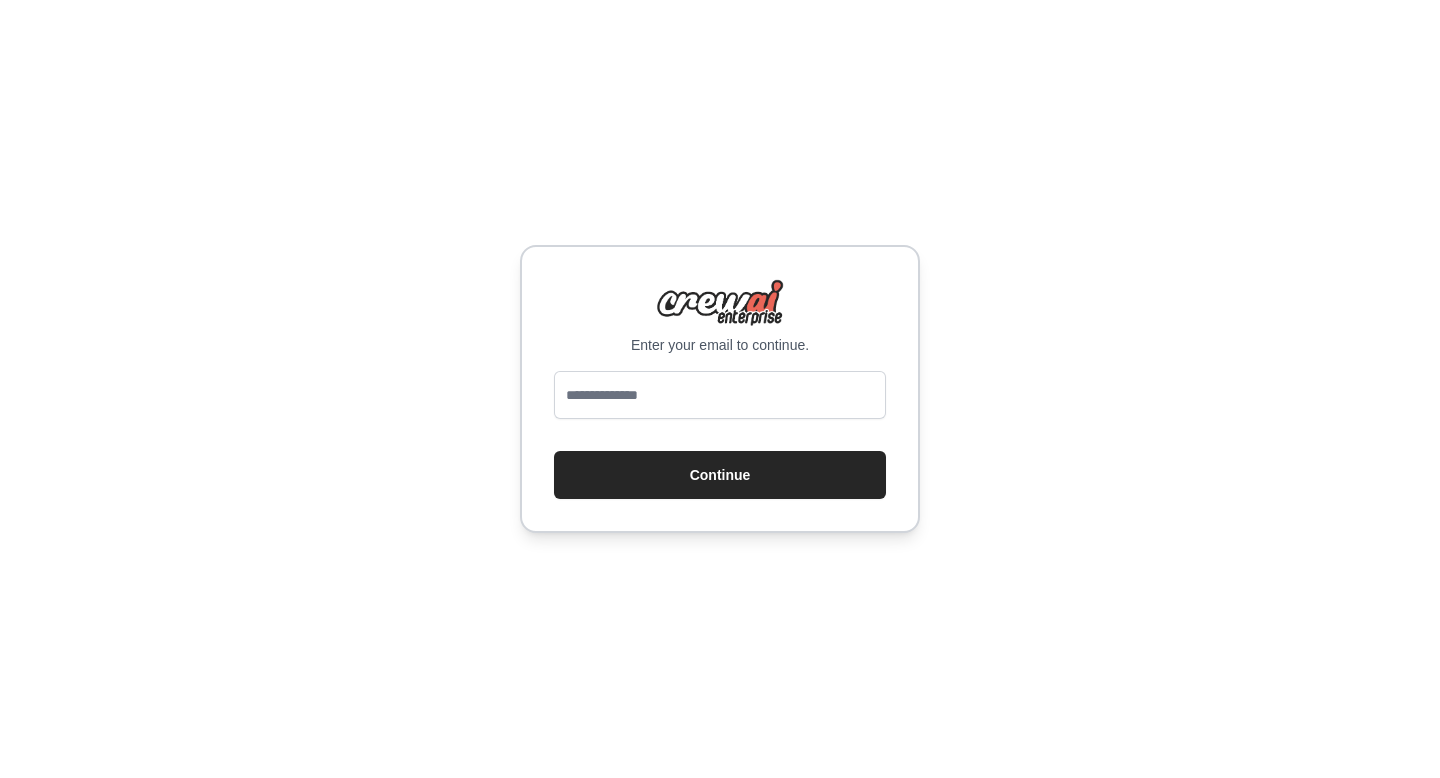 scroll, scrollTop: 0, scrollLeft: 0, axis: both 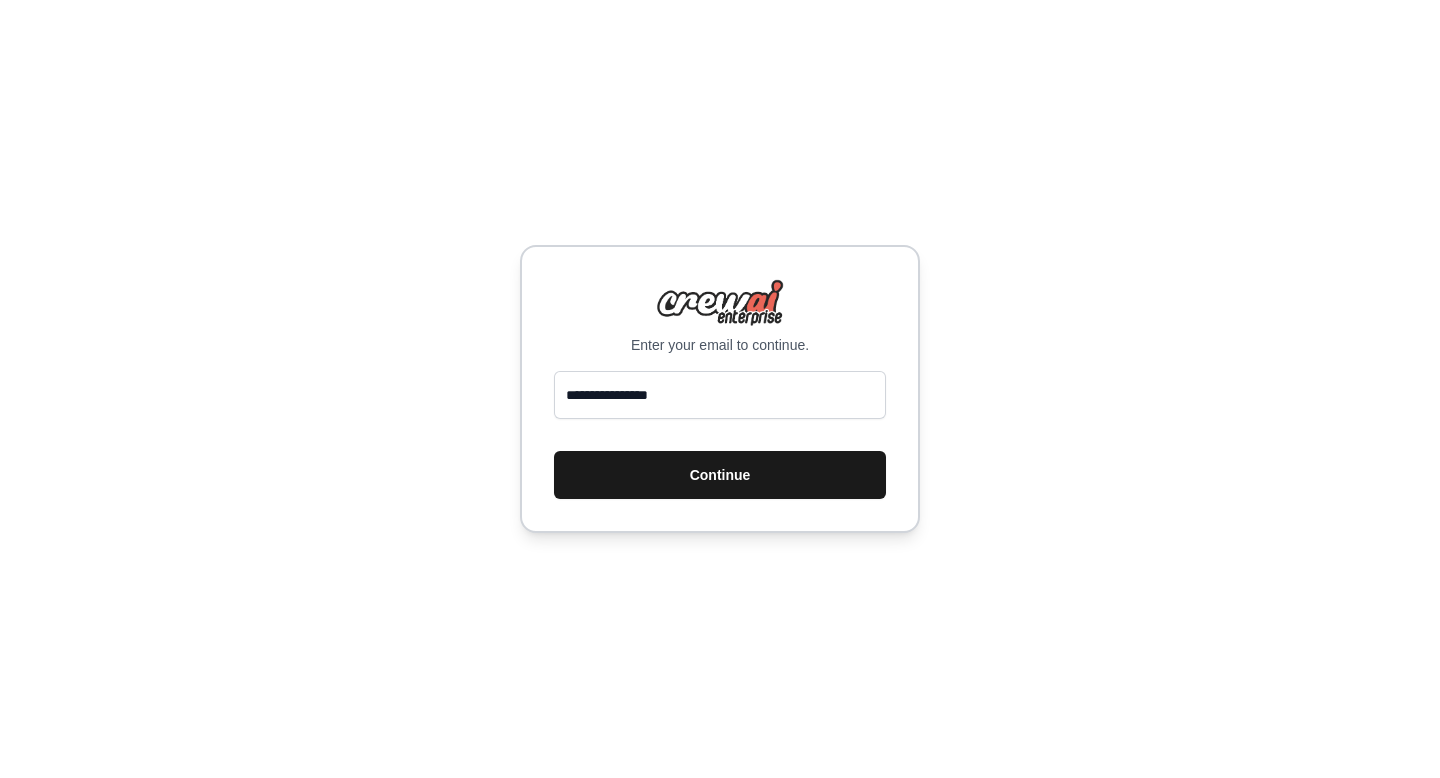 click on "Continue" at bounding box center (720, 475) 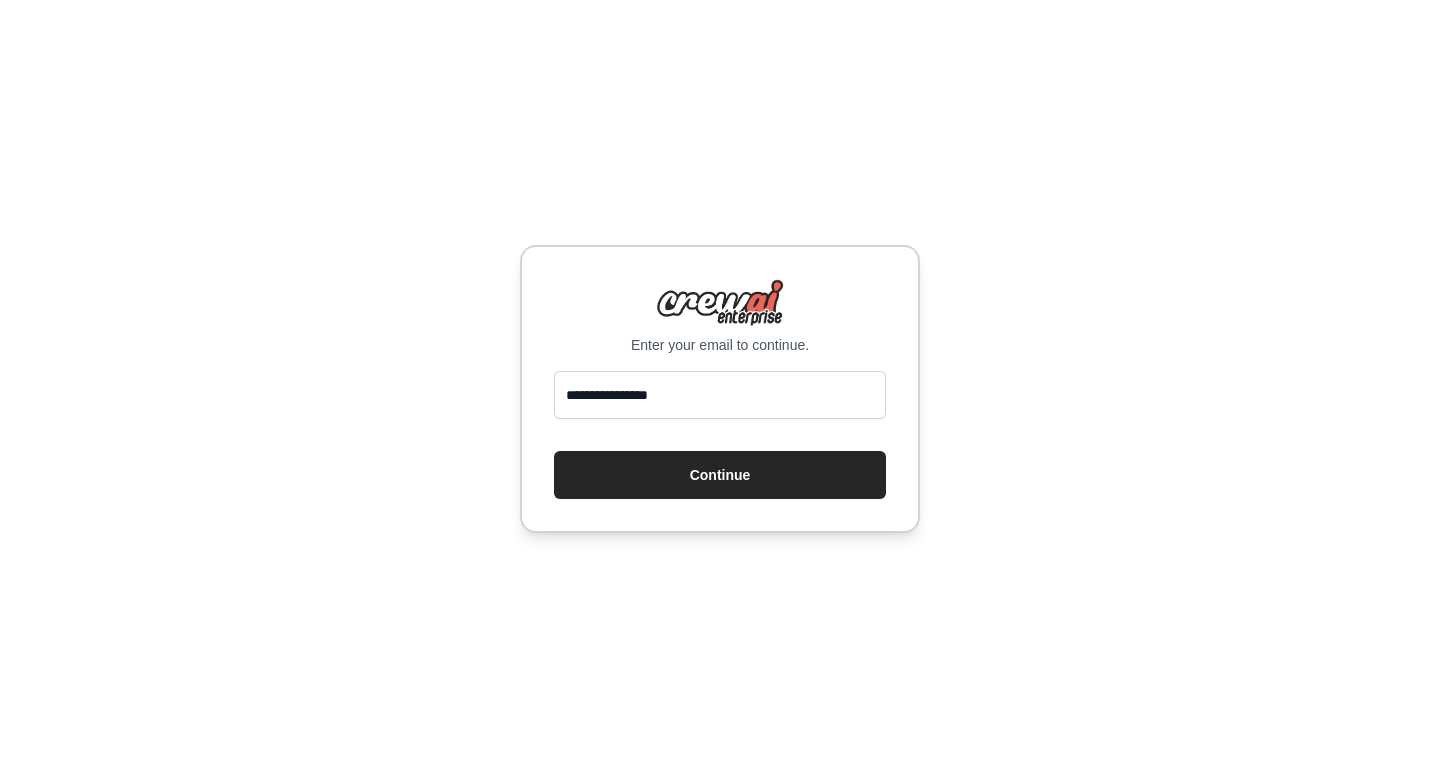 scroll, scrollTop: 0, scrollLeft: 0, axis: both 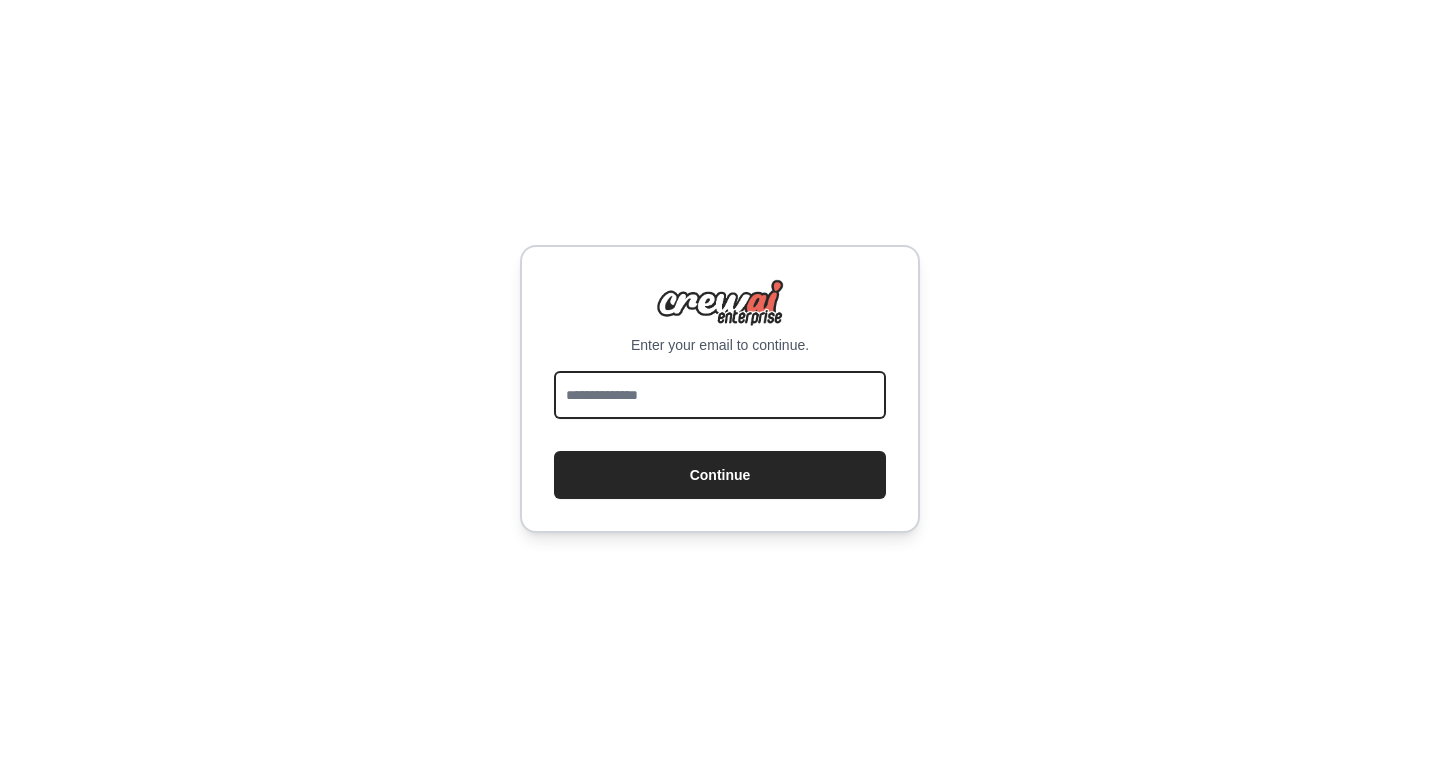click at bounding box center [720, 395] 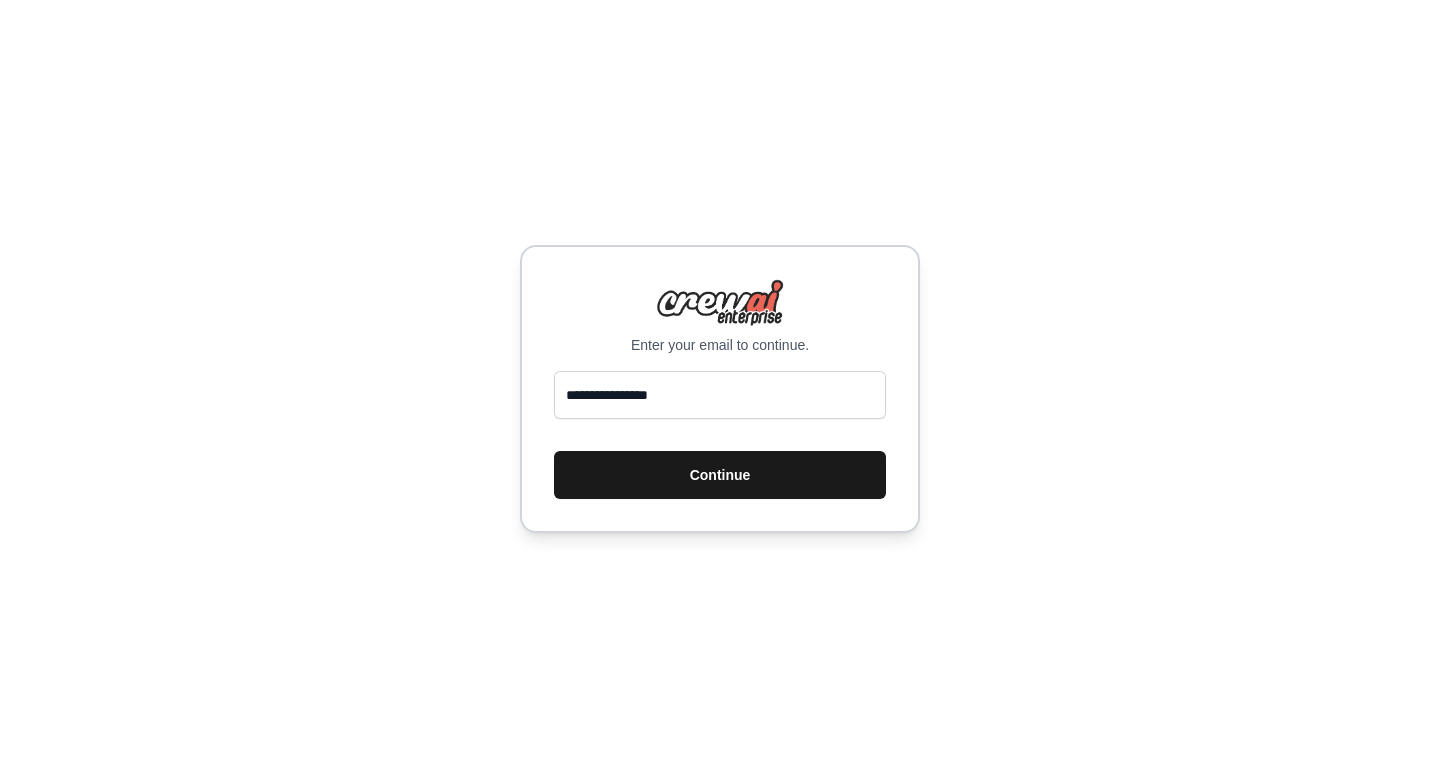 click on "Continue" at bounding box center [720, 475] 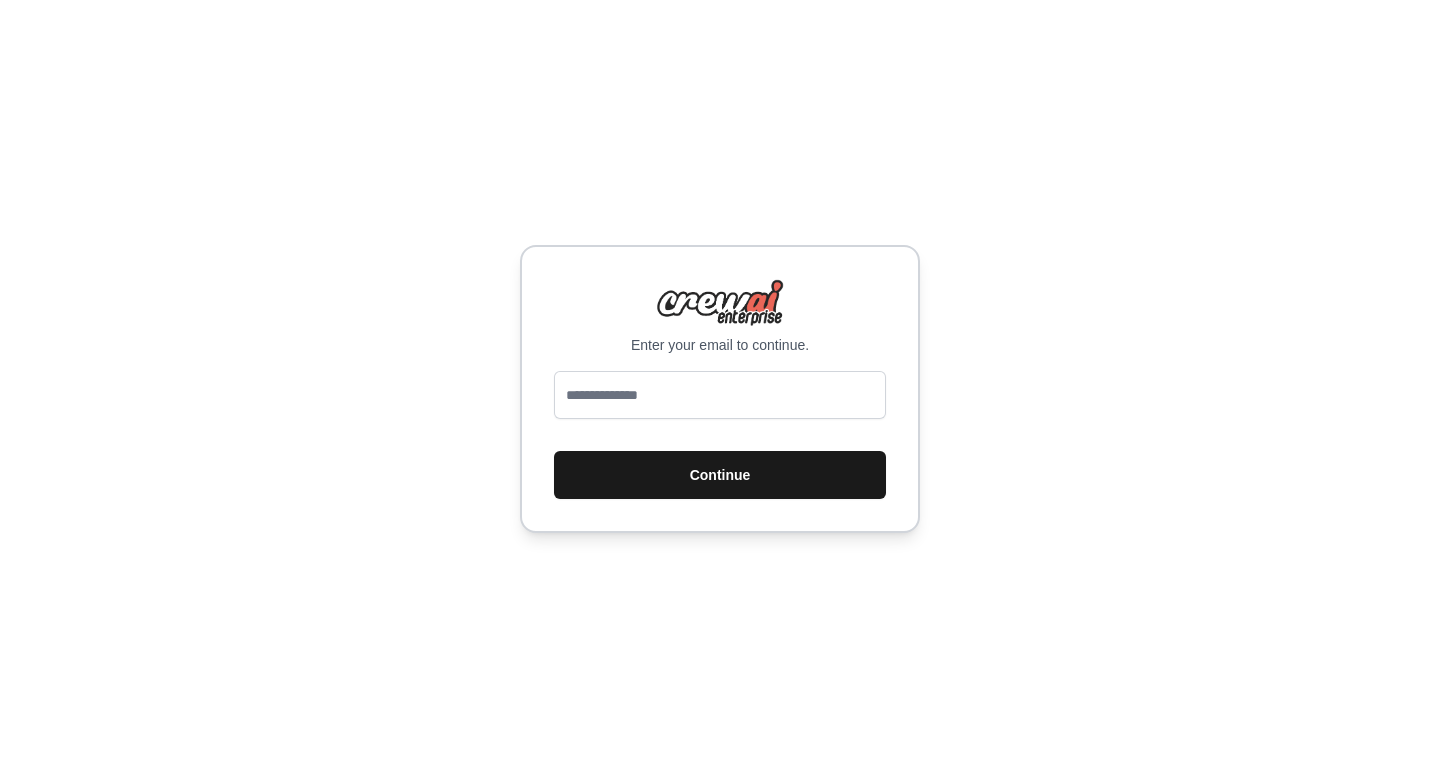 scroll, scrollTop: 0, scrollLeft: 0, axis: both 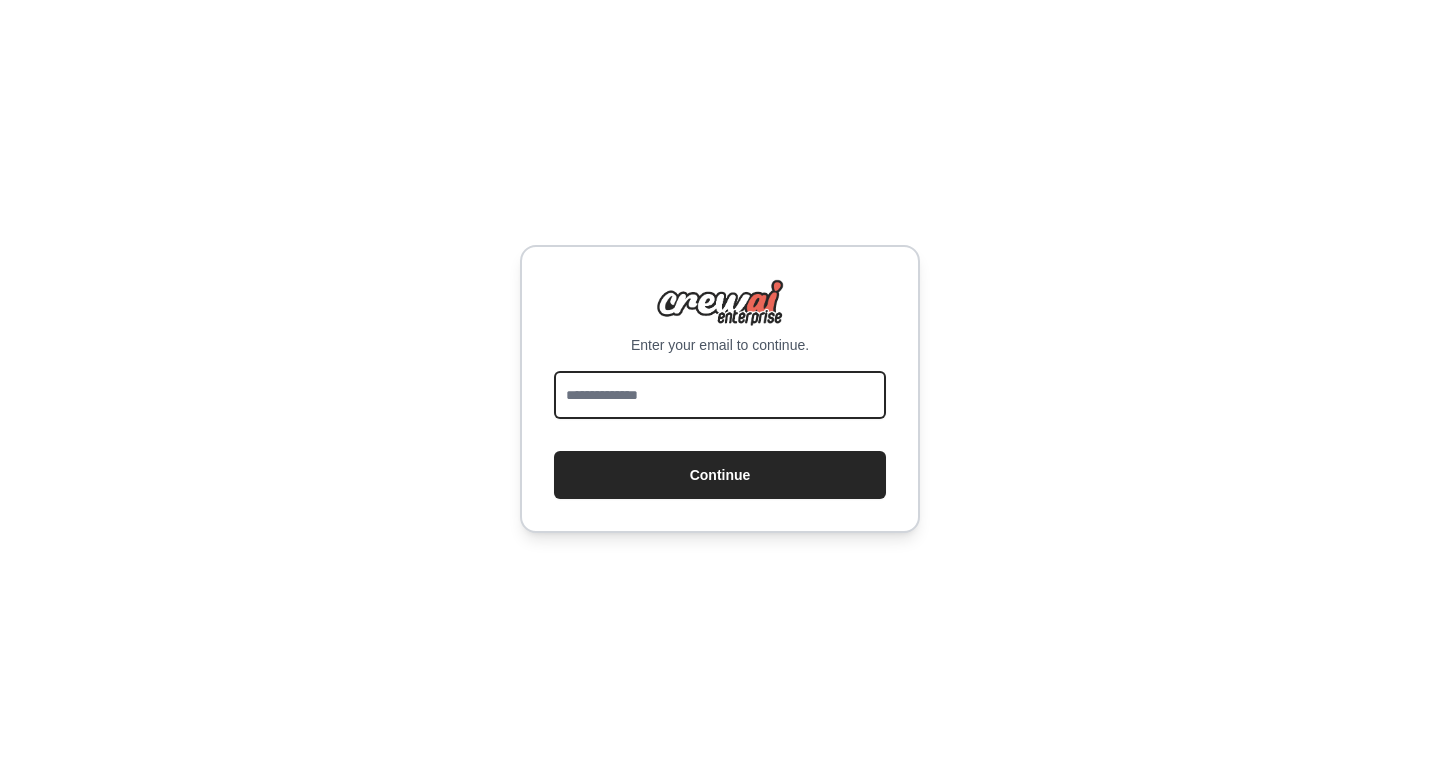 click at bounding box center [720, 395] 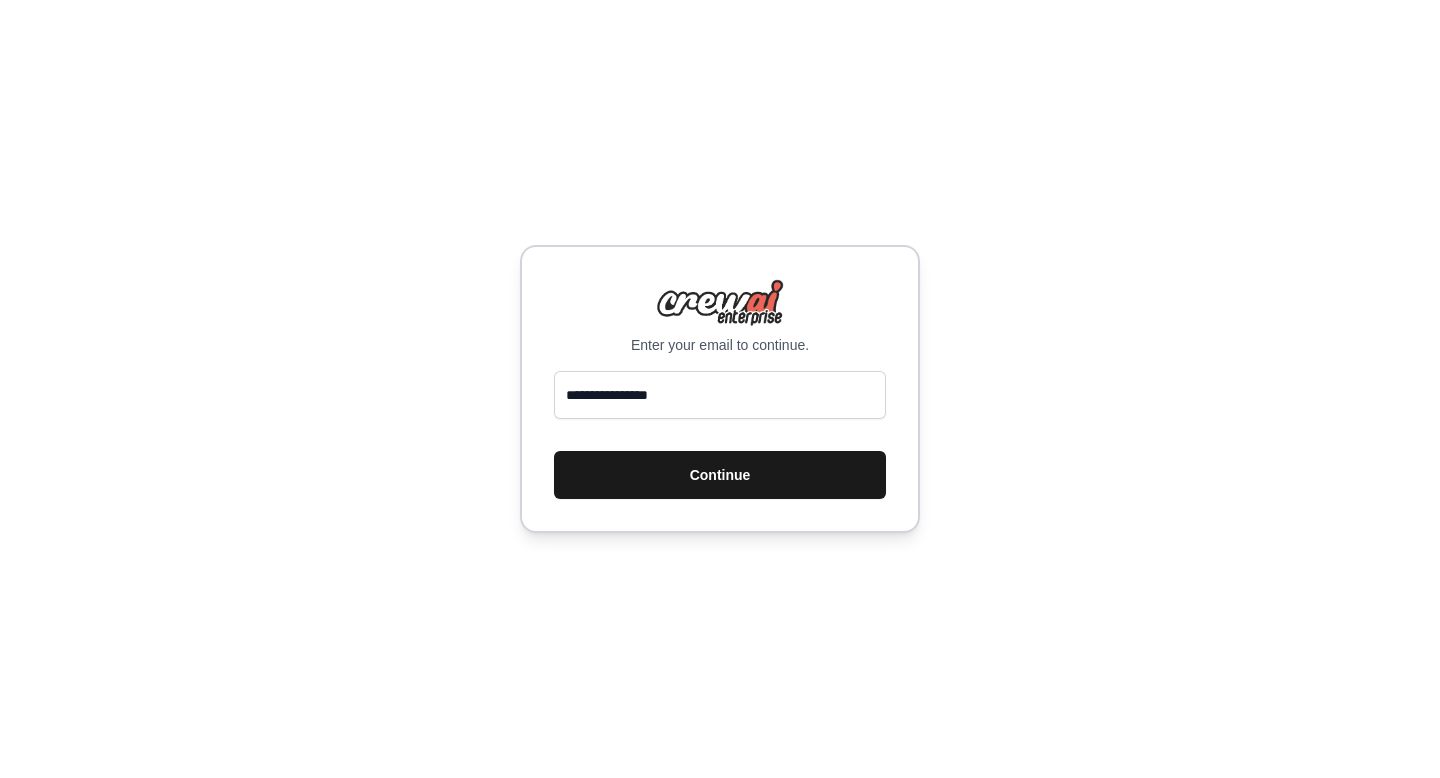 click on "Continue" at bounding box center [720, 475] 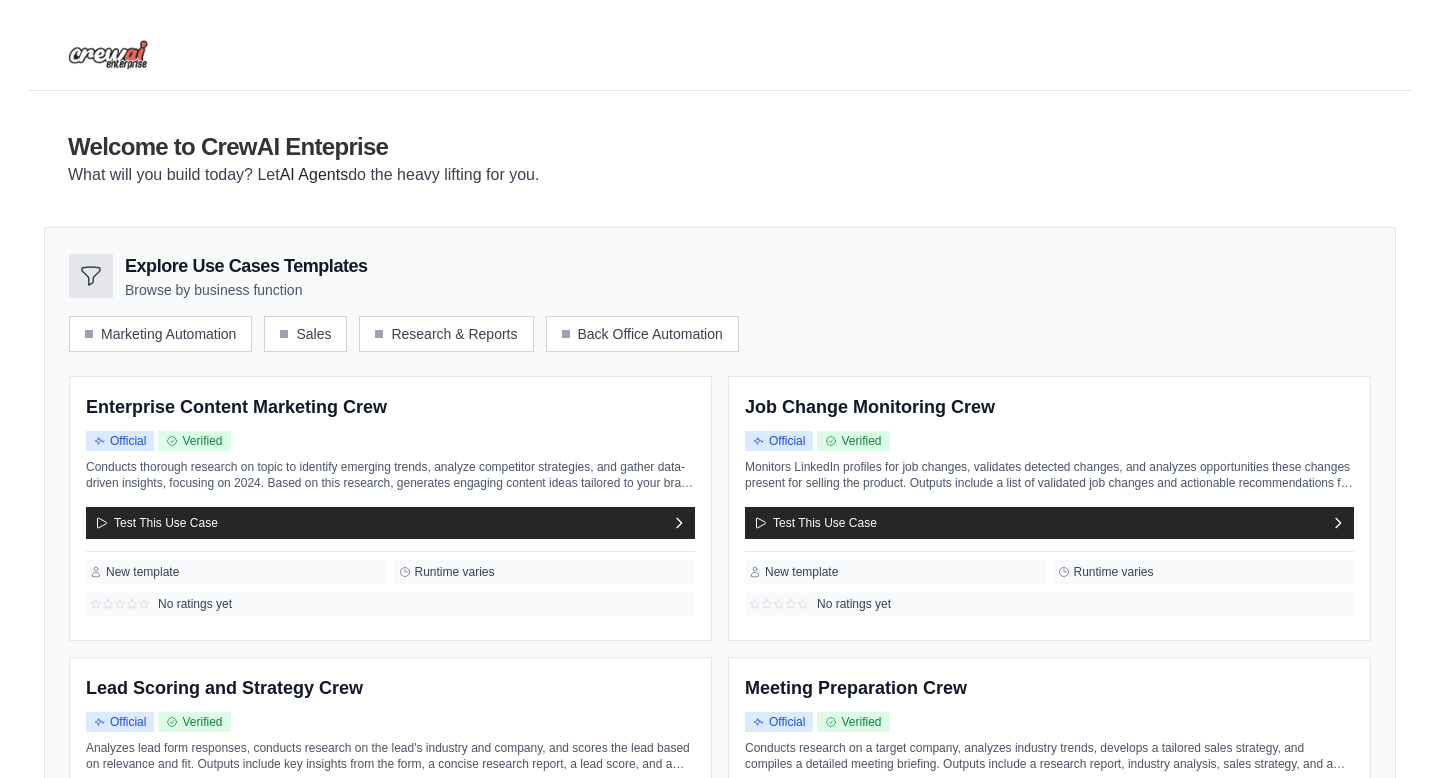 scroll, scrollTop: 0, scrollLeft: 0, axis: both 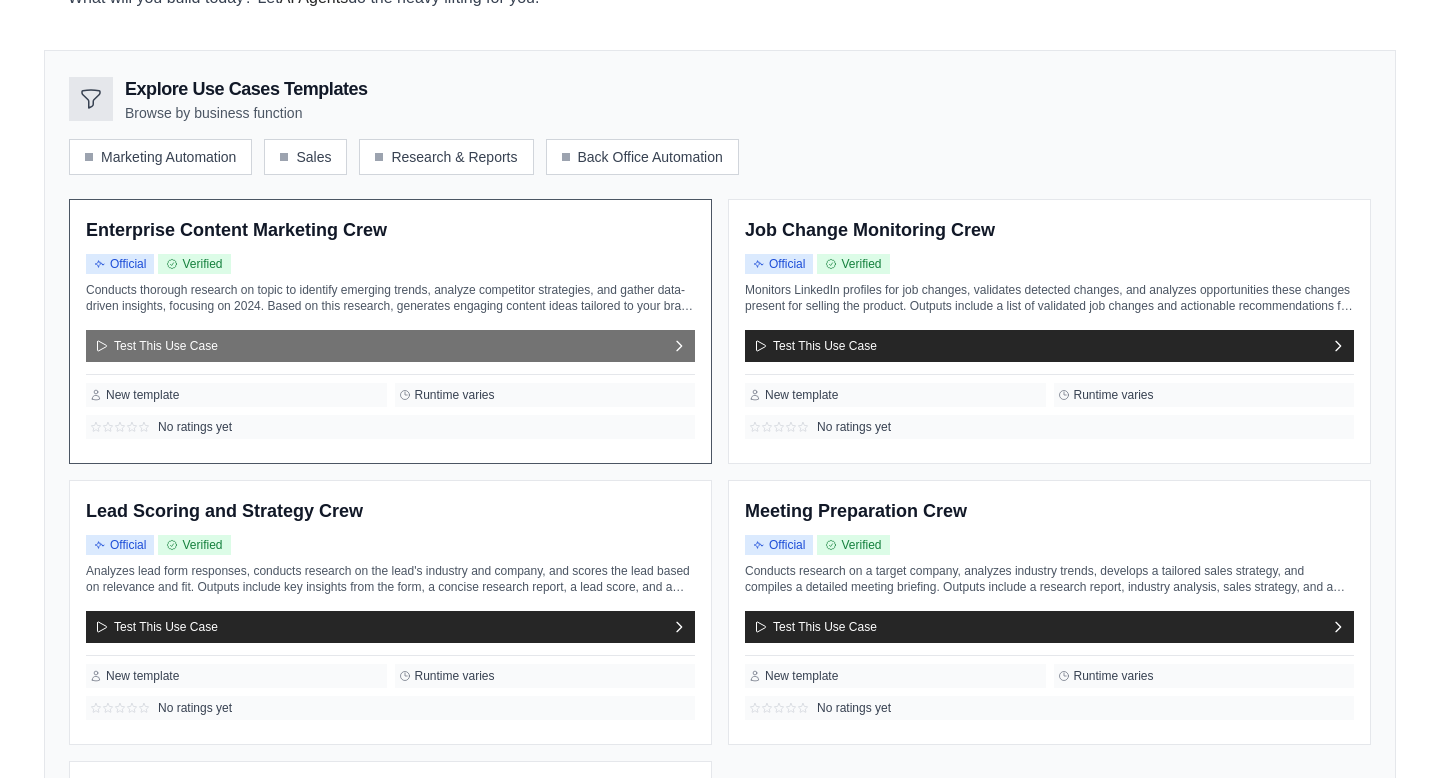 click on "Test This Use Case" at bounding box center [156, 346] 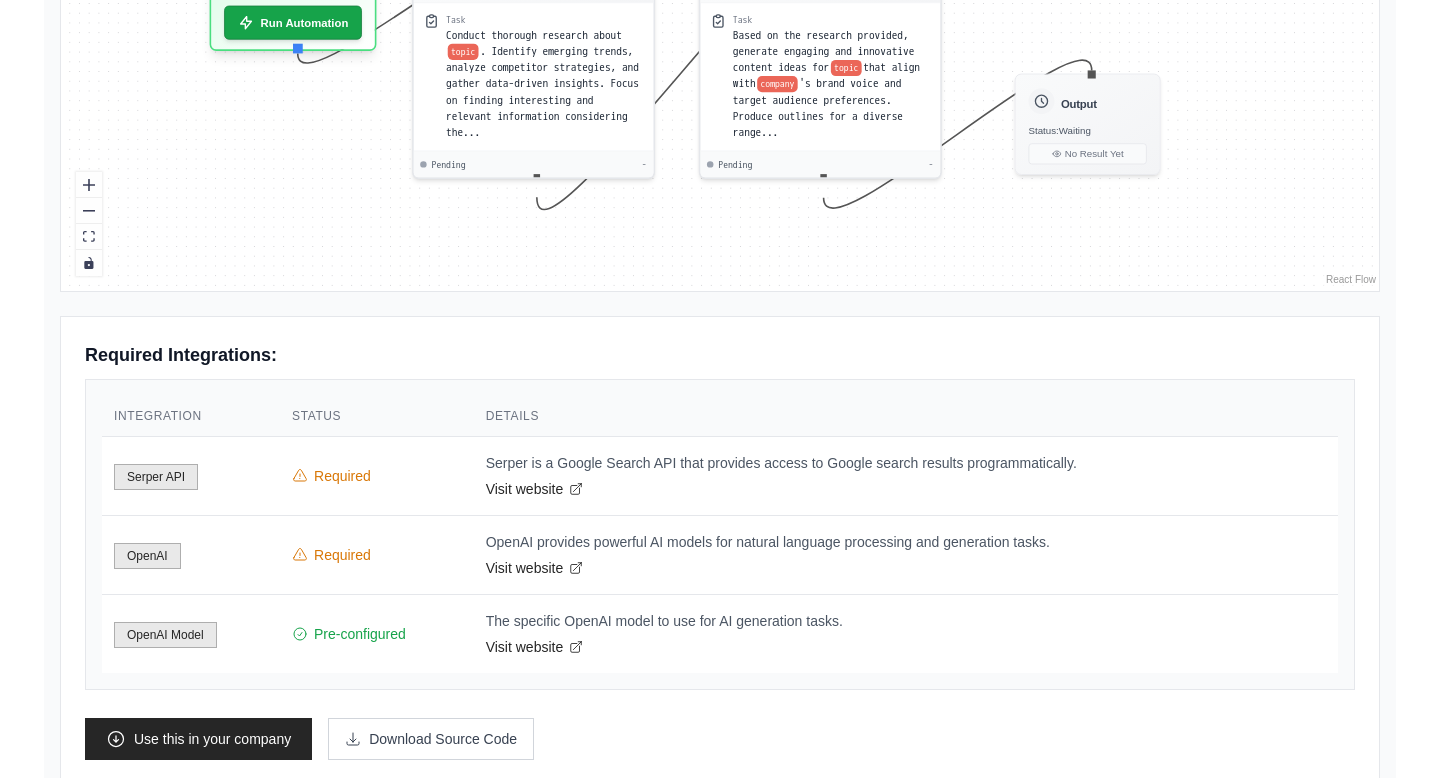scroll, scrollTop: 988, scrollLeft: 0, axis: vertical 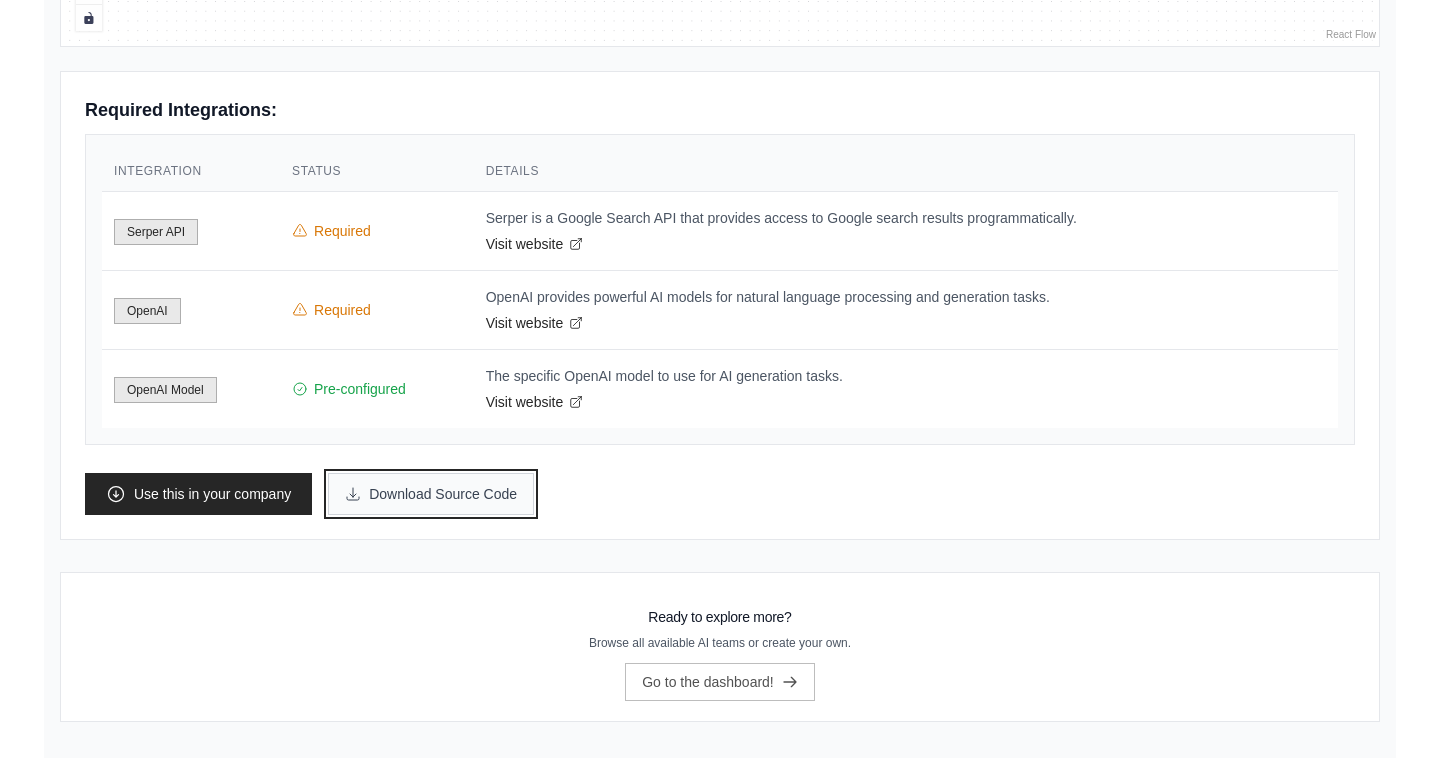 click on "Download Source Code" at bounding box center [431, 494] 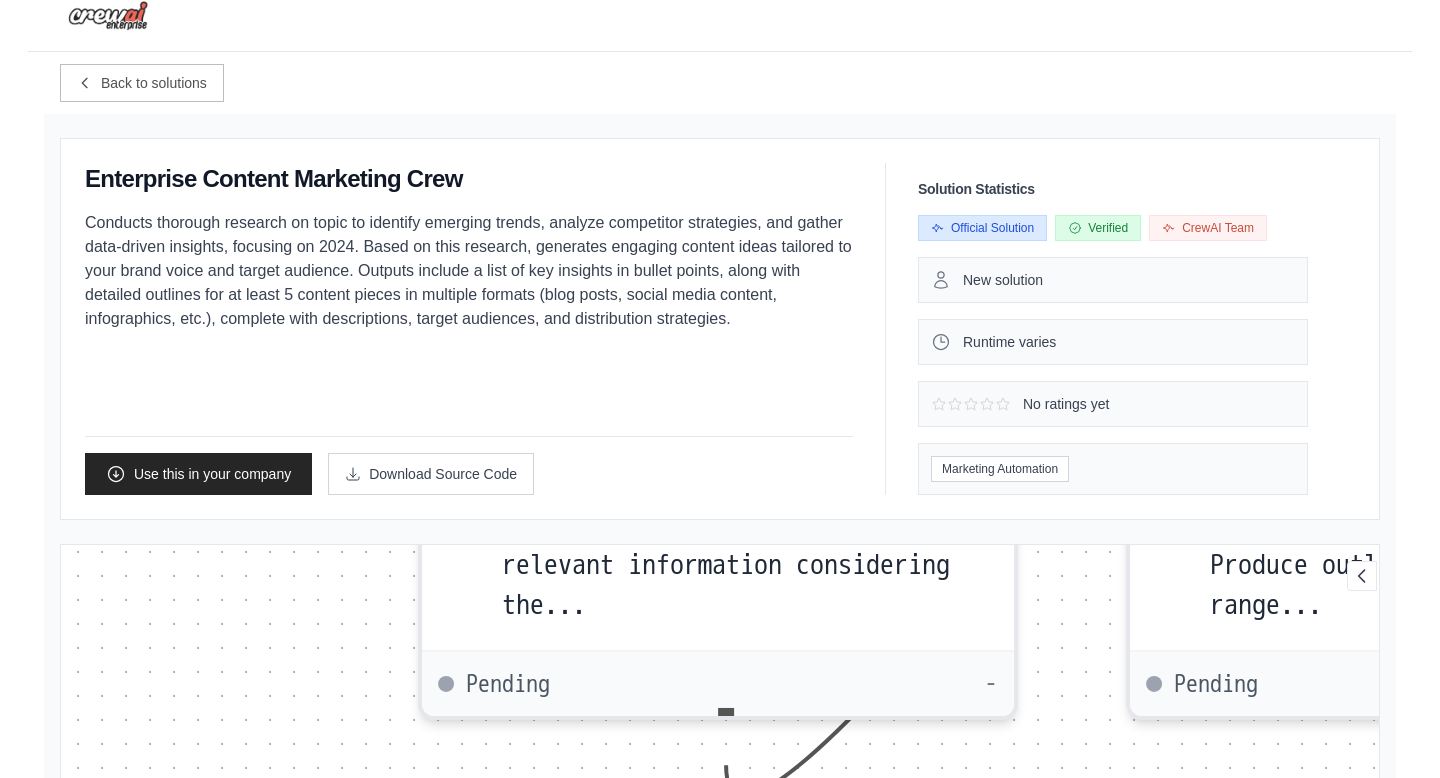 scroll, scrollTop: 0, scrollLeft: 0, axis: both 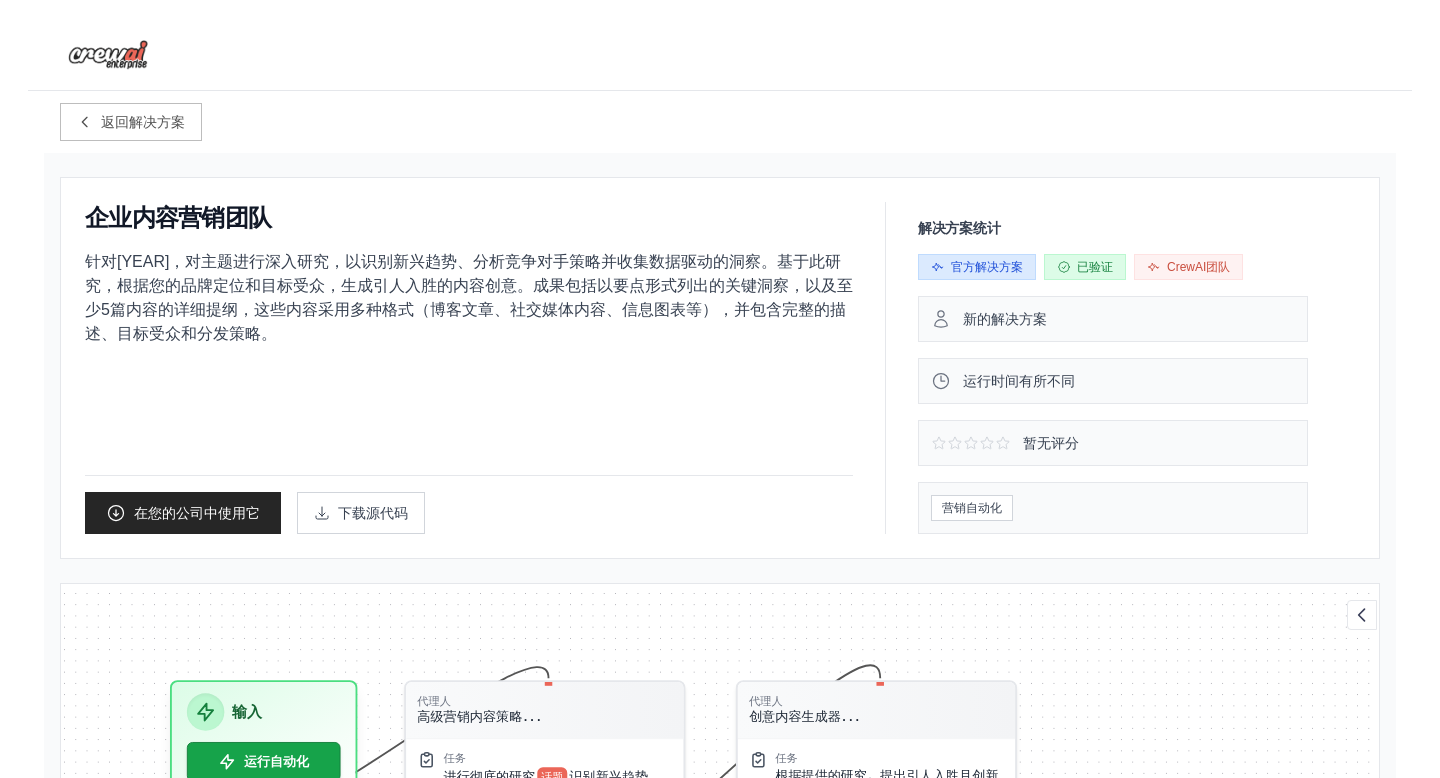 click at bounding box center [720, 55] 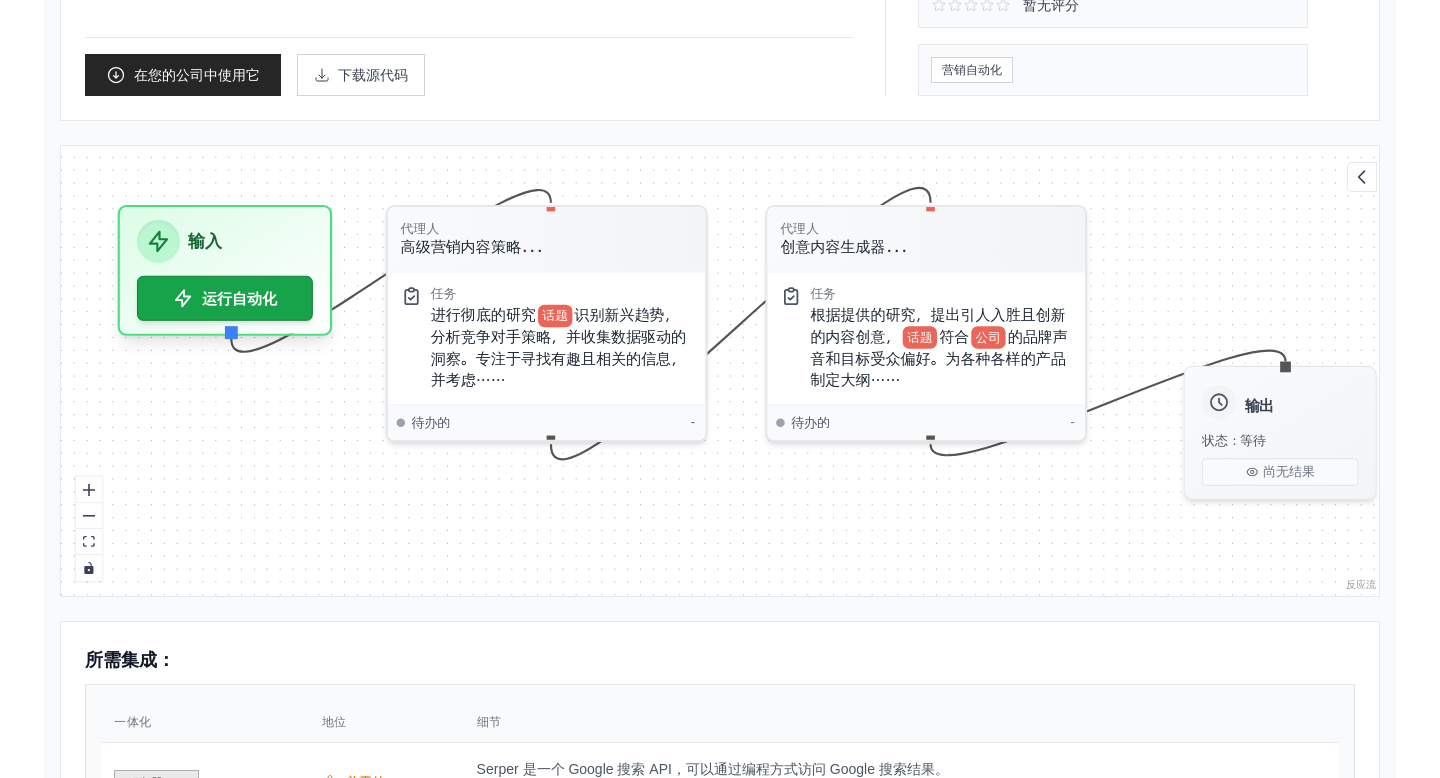 scroll, scrollTop: 202, scrollLeft: 0, axis: vertical 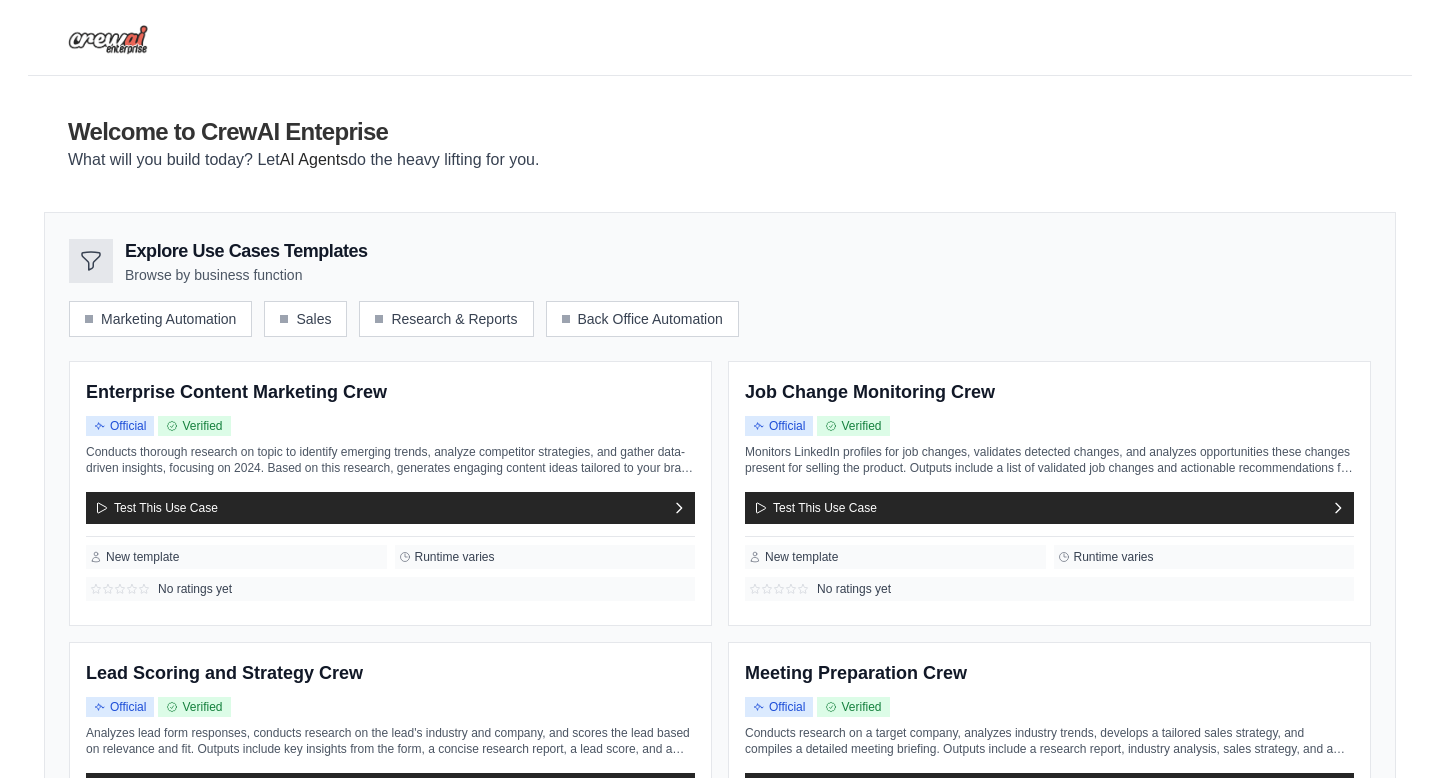 click on "Welcome to CrewAI Enteprise
What will you build today? Let
AI Agents
do the heavy lifting for you." at bounding box center [720, 144] 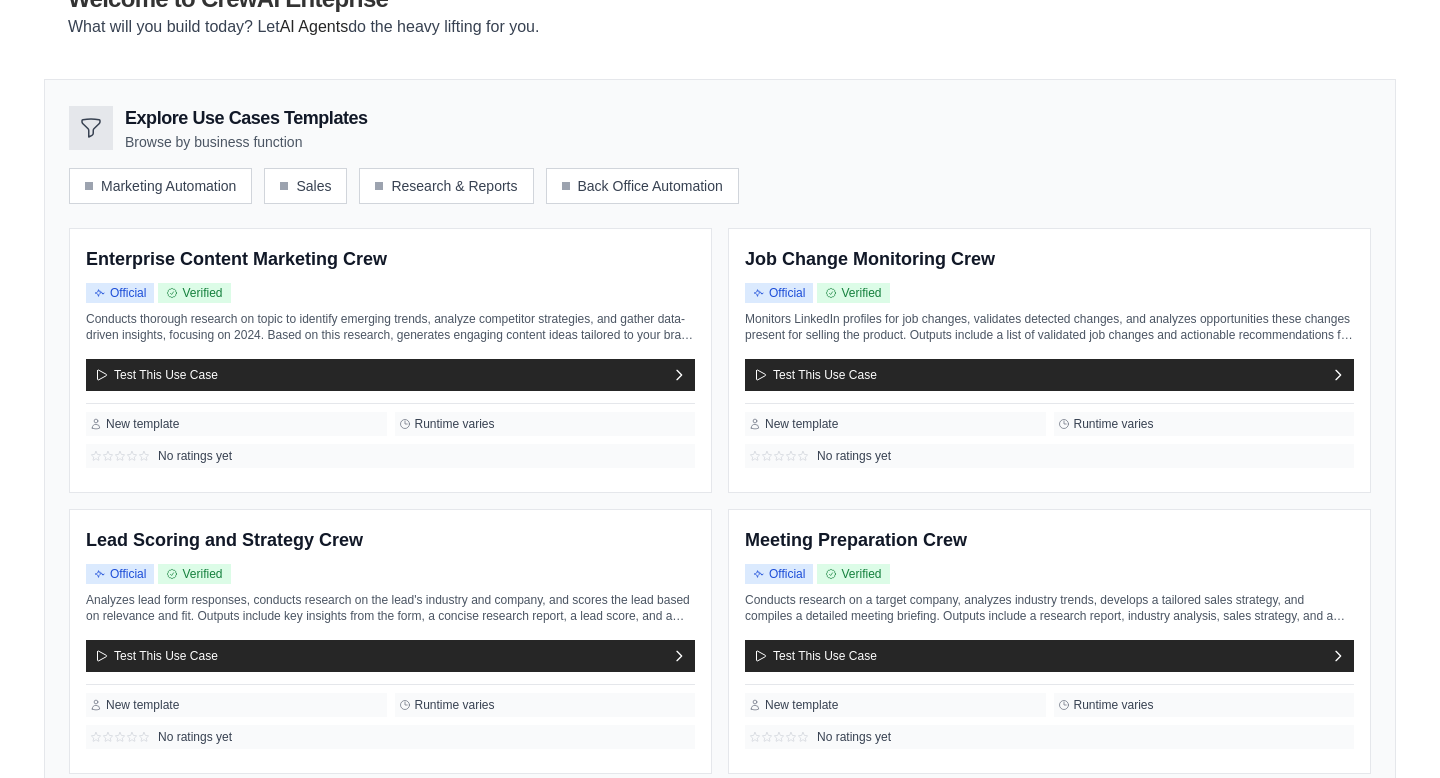 scroll, scrollTop: 0, scrollLeft: 0, axis: both 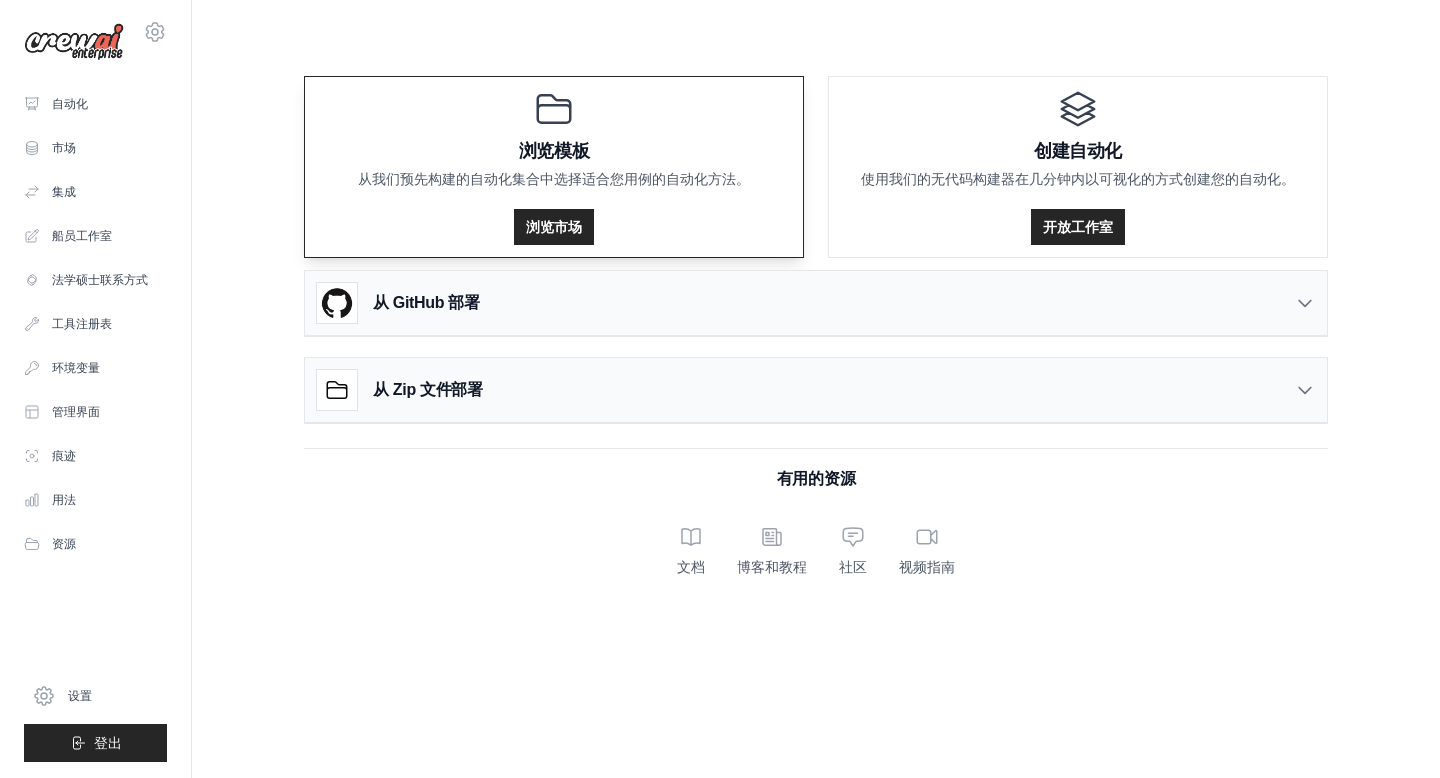 click 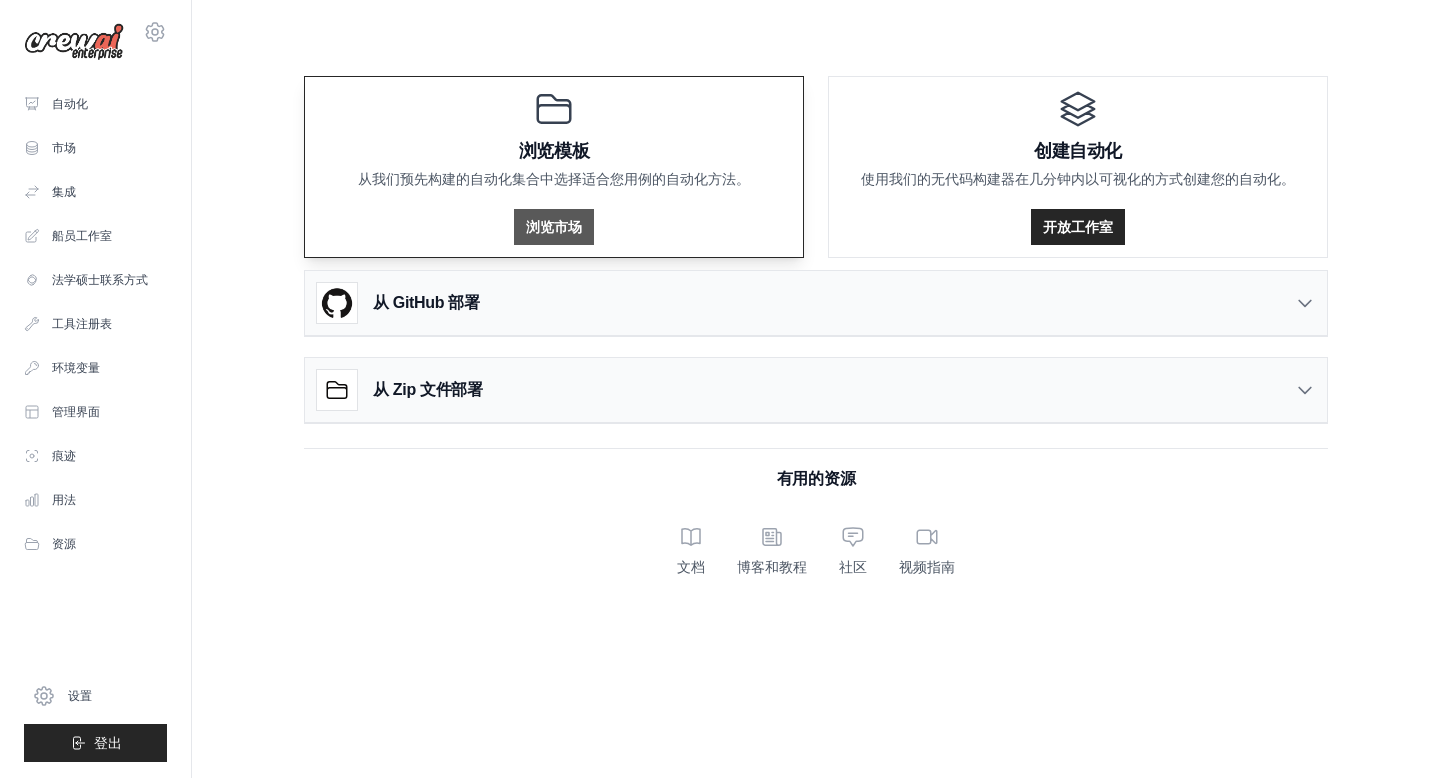 click on "浏览市场" at bounding box center (554, 227) 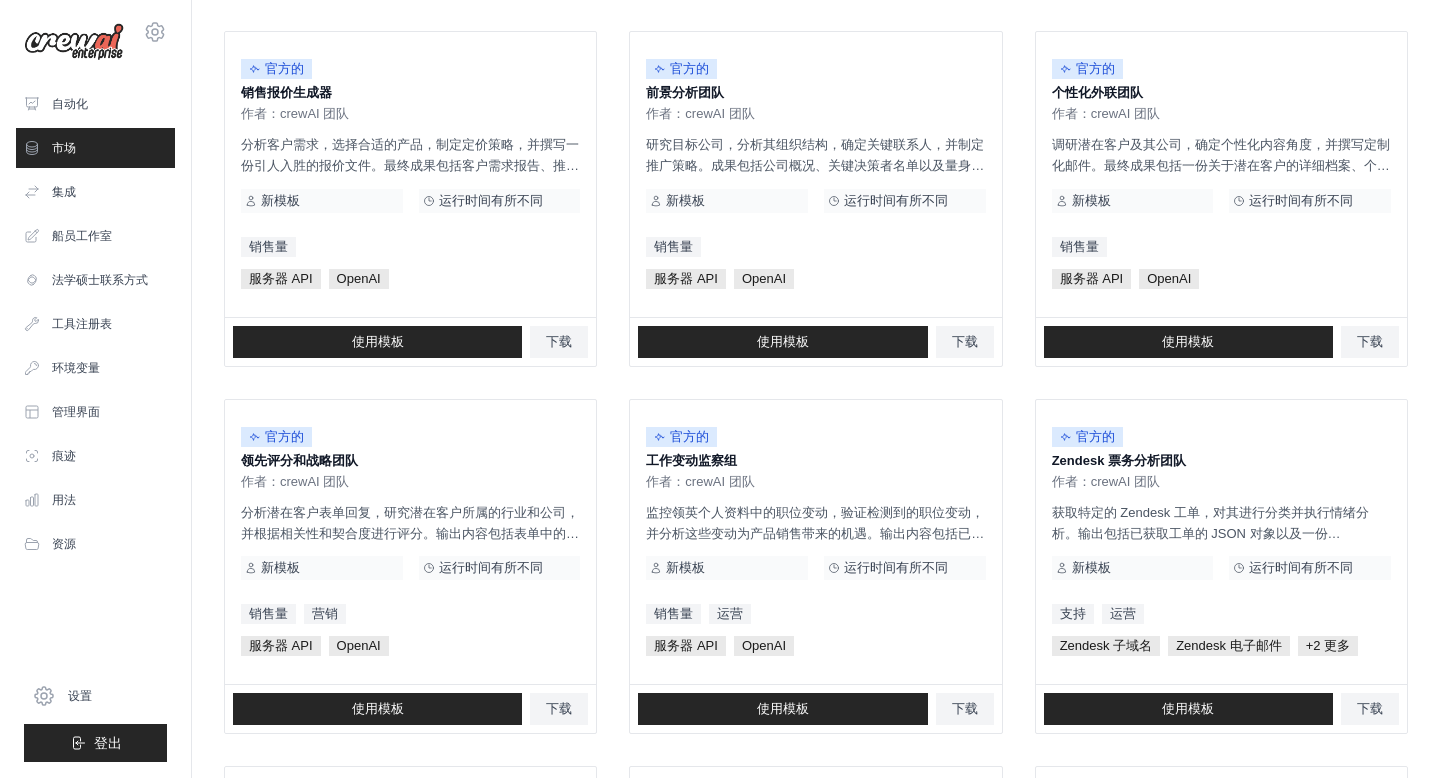 scroll, scrollTop: 627, scrollLeft: 0, axis: vertical 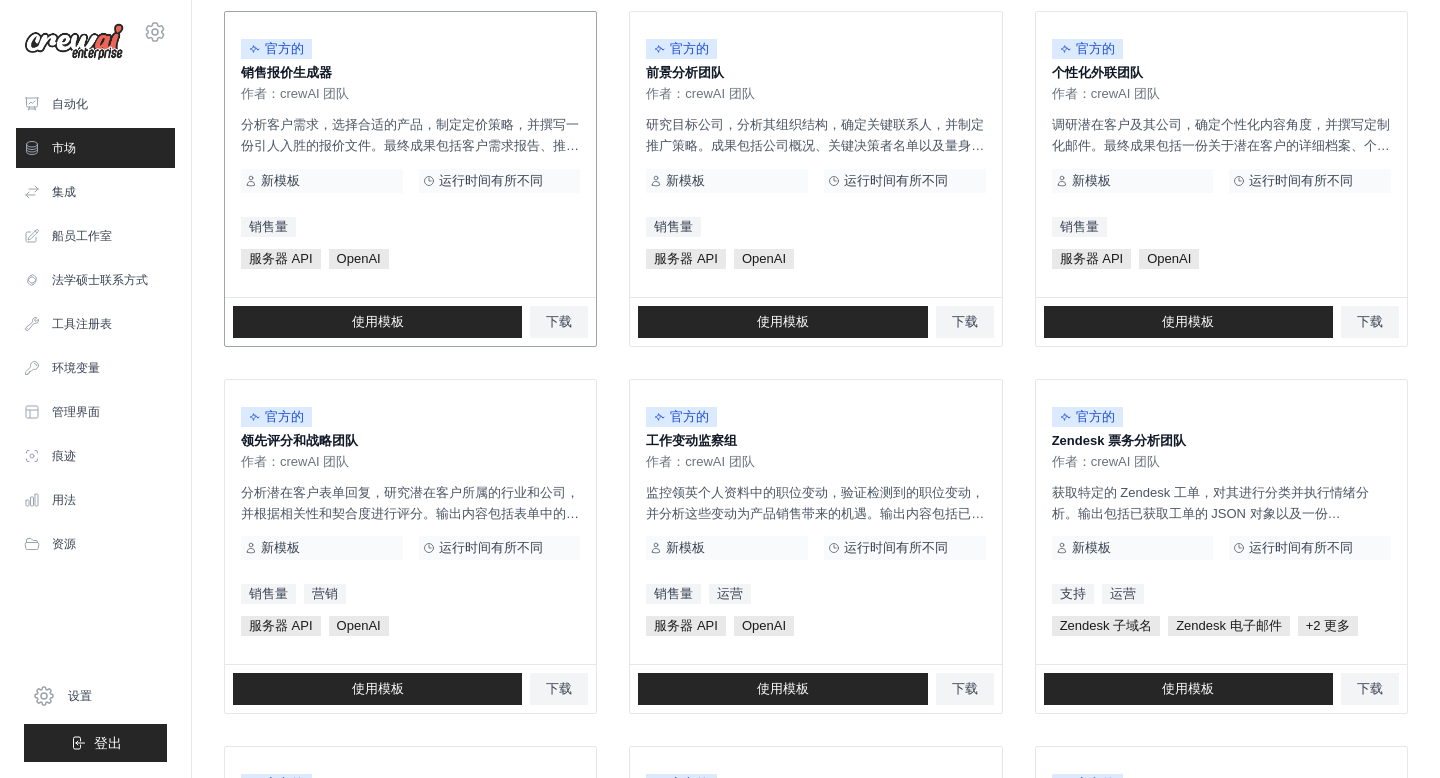 click on "官方的
销售报价生成器
作者：crewAI 团队
分析客户需求，选择合适的产品，制定定价策略，并撰写一份引人入胜的报价文件。最终成果包括客户需求报告、推荐的解决方案、定价方案，以及一份结构清晰、步骤清晰、极具说服力的报价文件。
新模板
运行时间有所不同
销售量
服务器 API
OpenAI" at bounding box center [410, 154] 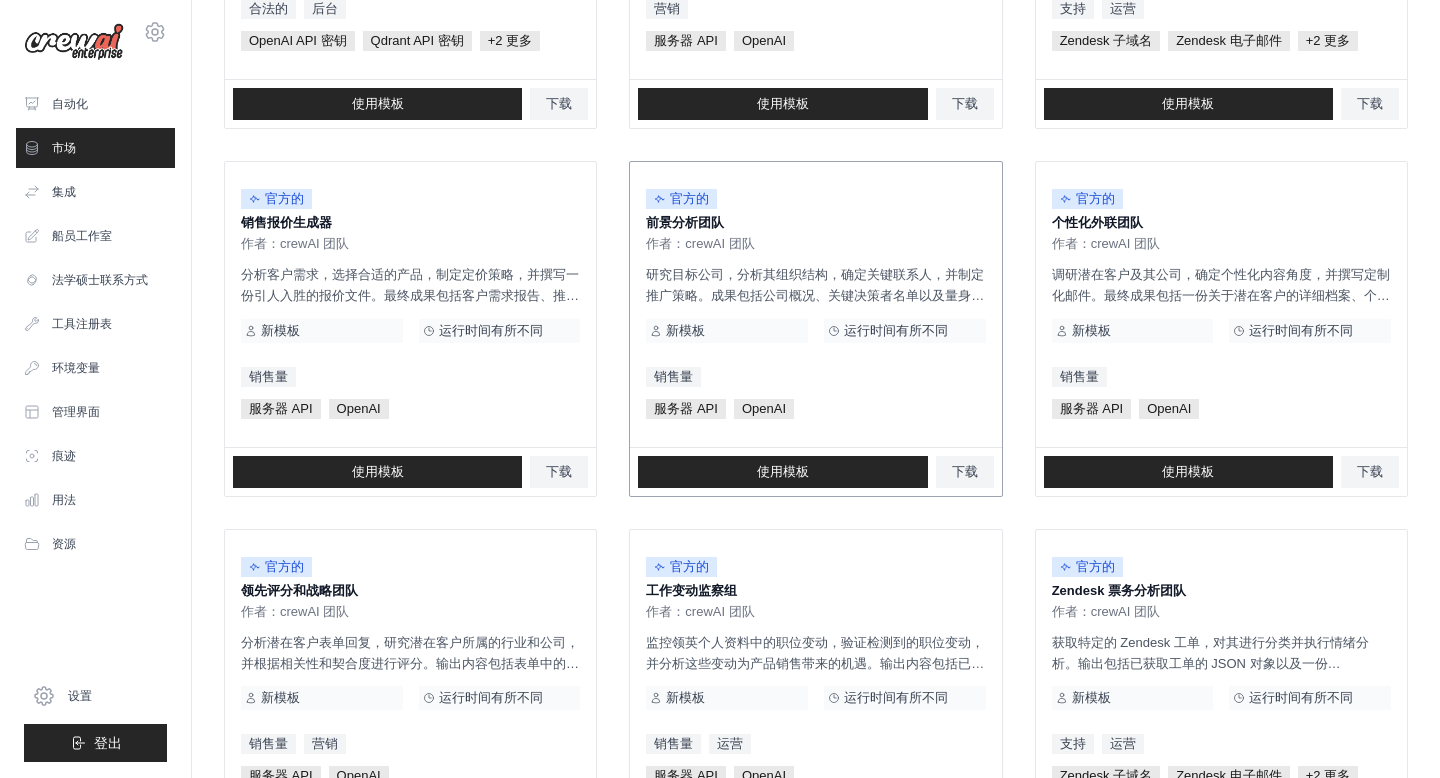 scroll, scrollTop: 476, scrollLeft: 0, axis: vertical 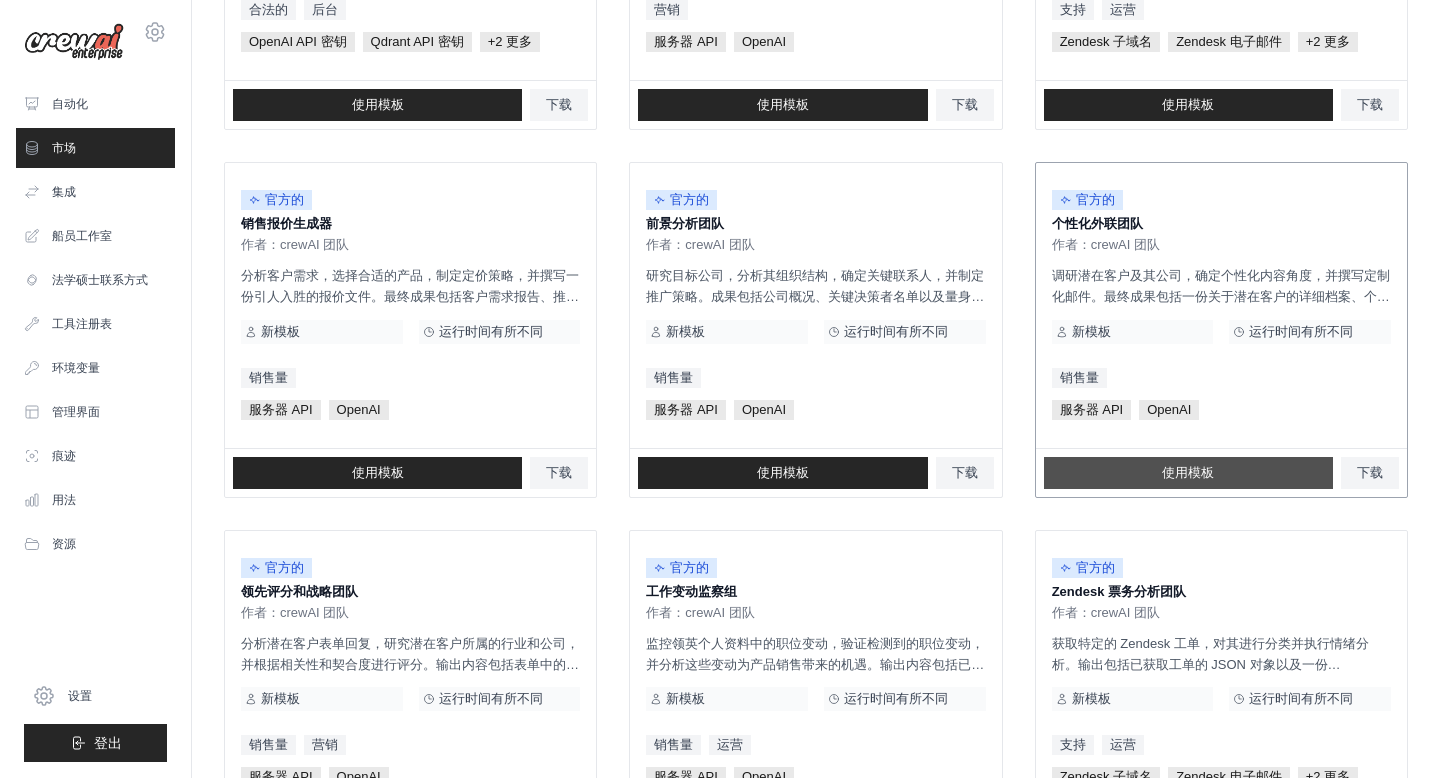 click on "使用模板" at bounding box center (1188, 472) 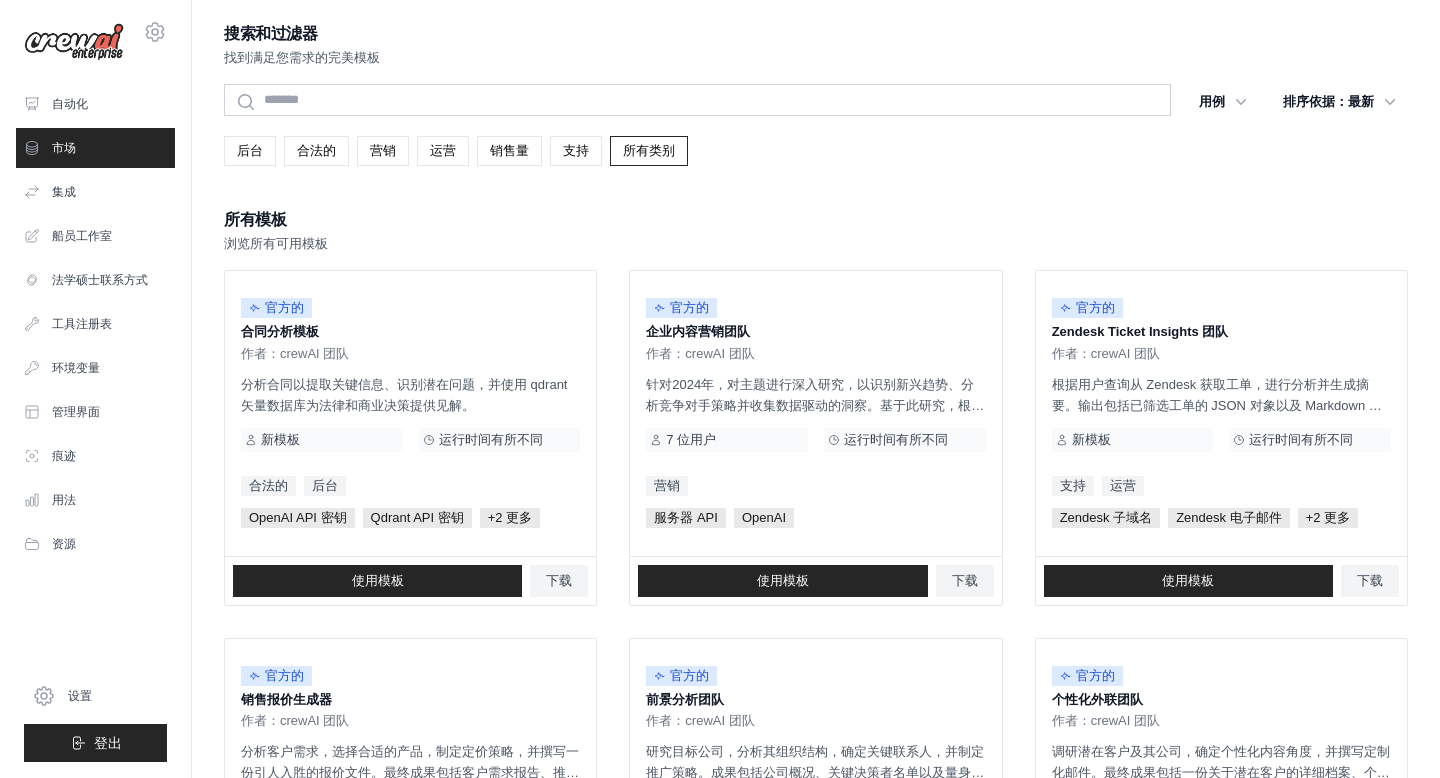 scroll, scrollTop: 476, scrollLeft: 0, axis: vertical 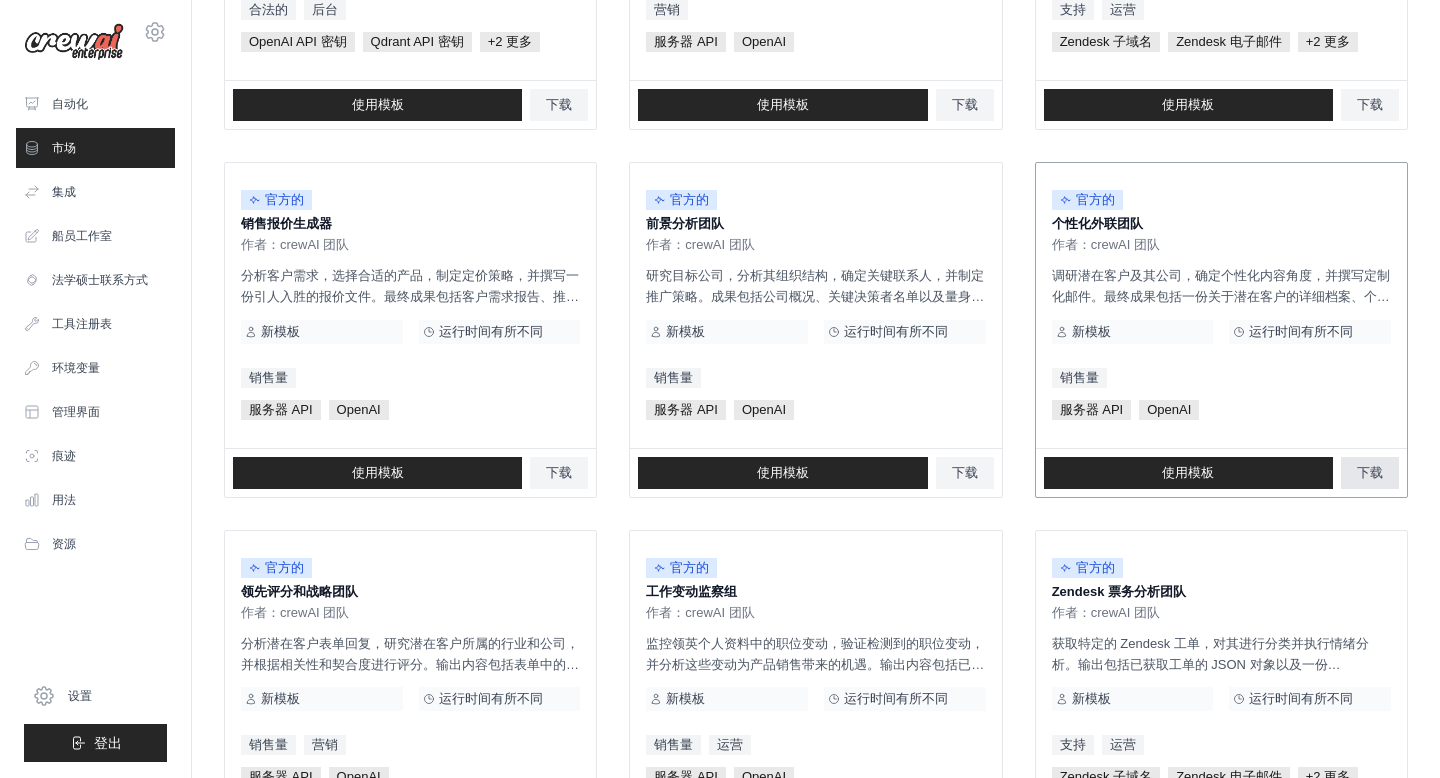 click on "下载" at bounding box center [1370, 472] 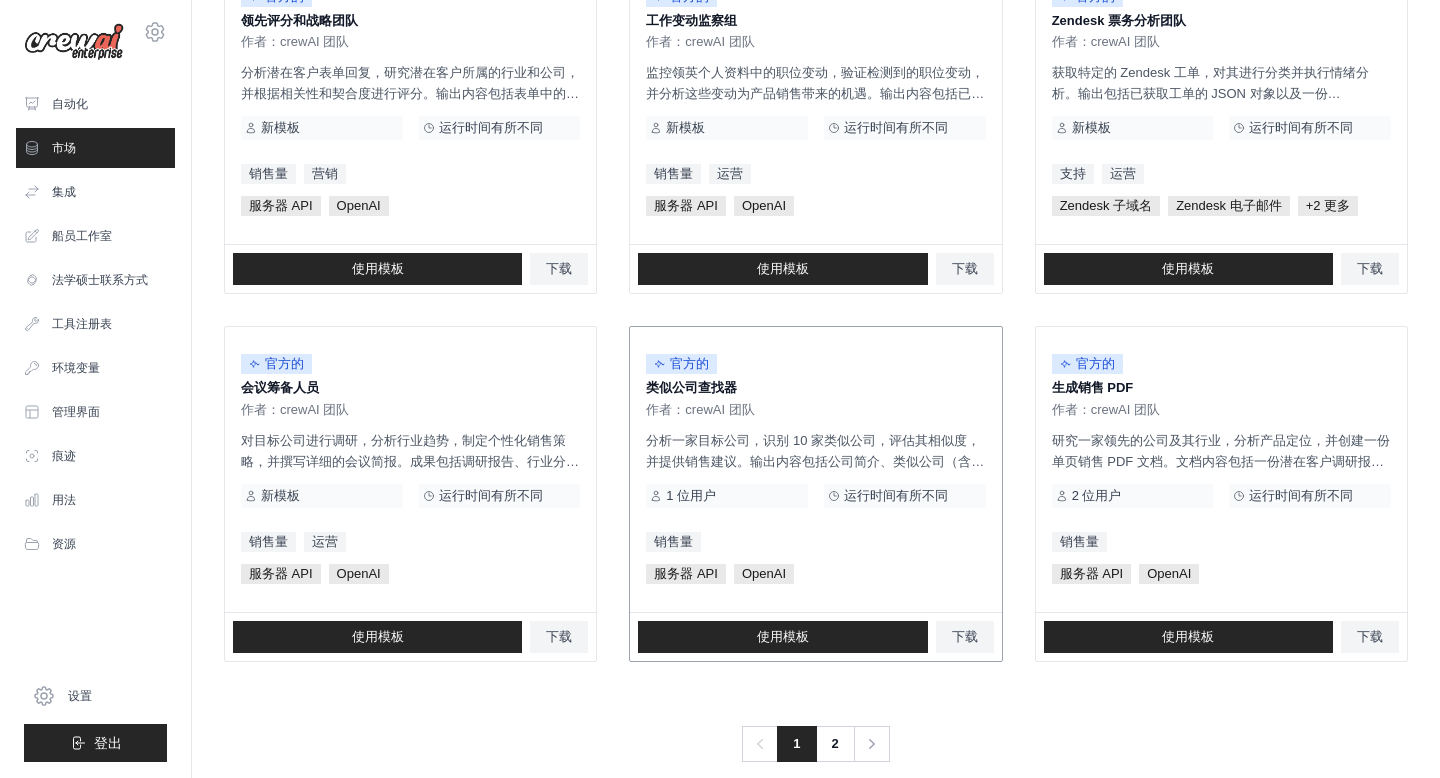 scroll, scrollTop: 1064, scrollLeft: 0, axis: vertical 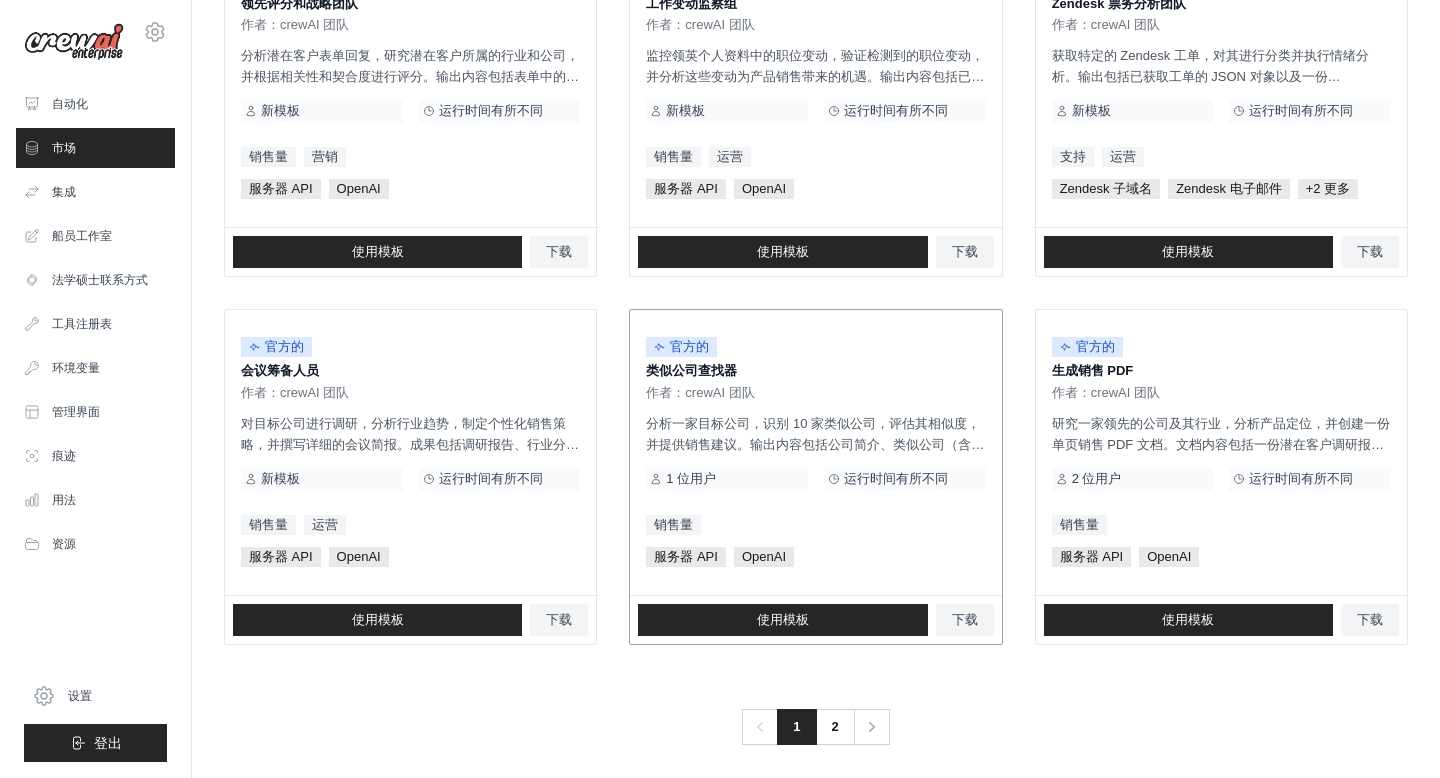 click on "分析一家目标公司，识别 10 家类似公司，评估其相似度，并提供销售建议。输出内容包括公司简介、类似公司（含评分）以及销售团队的参与策略。" at bounding box center [815, 444] 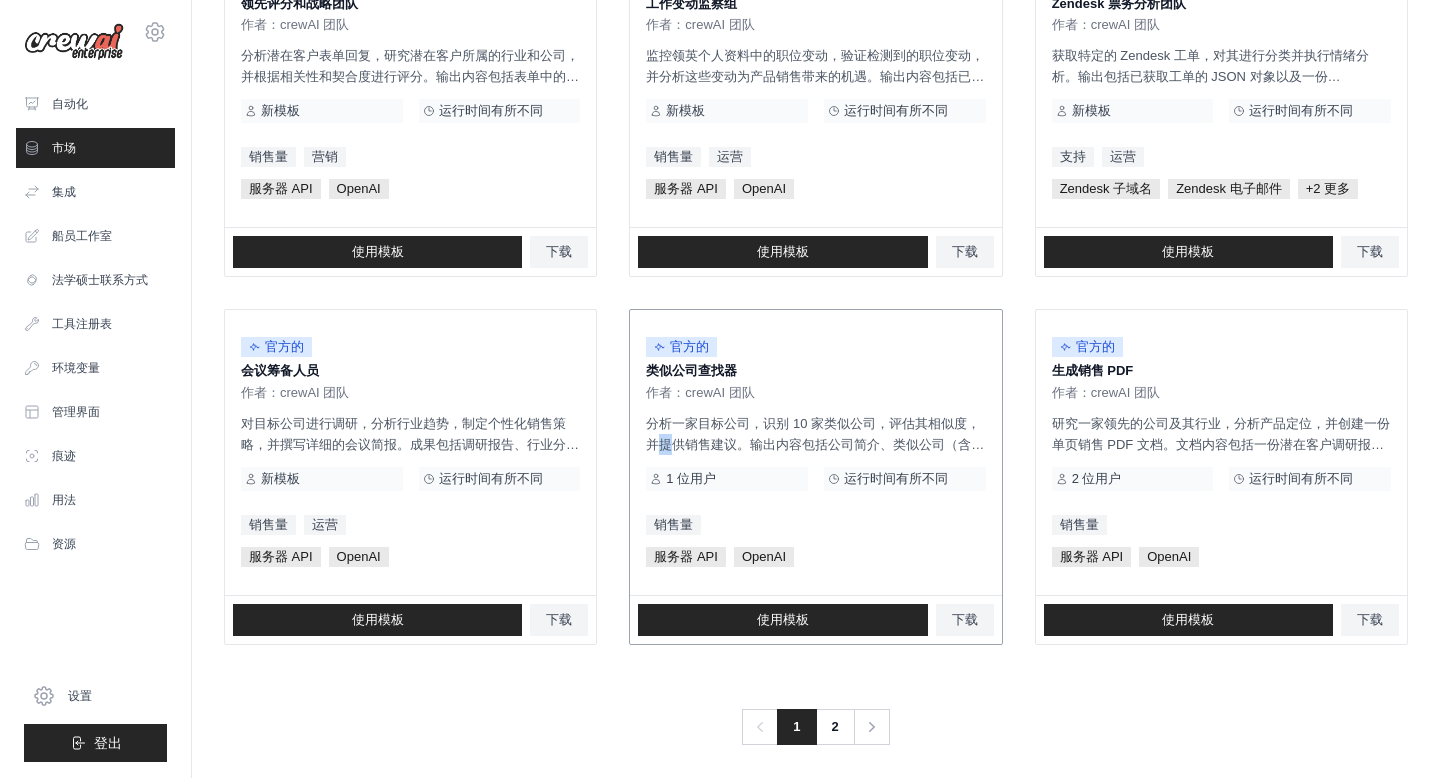 click on "分析一家目标公司，识别 10 家类似公司，评估其相似度，并提供销售建议。输出内容包括公司简介、类似公司（含评分）以及销售团队的参与策略。" at bounding box center (815, 444) 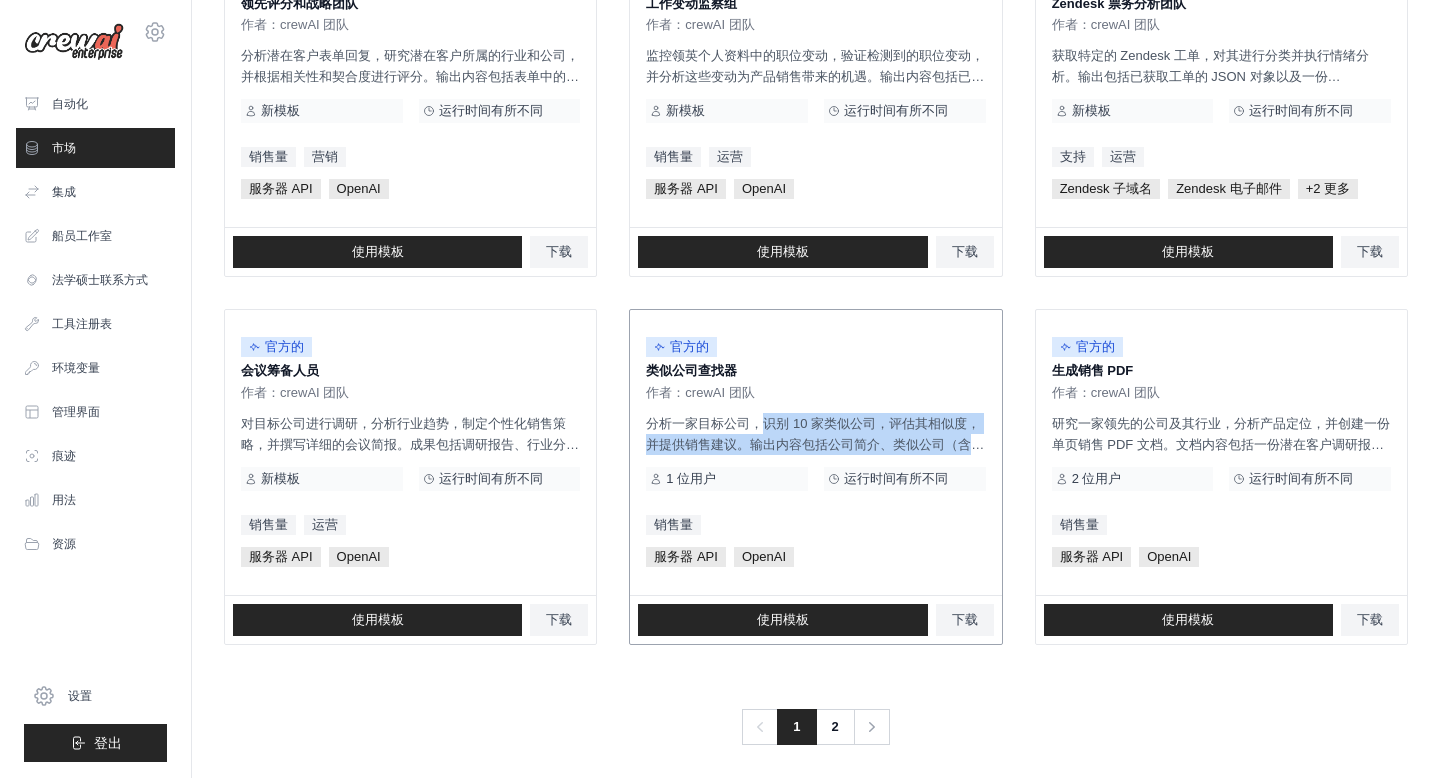 click on "分析一家目标公司，识别 10 家类似公司，评估其相似度，并提供销售建议。输出内容包括公司简介、类似公司（含评分）以及销售团队的参与策略。" at bounding box center (815, 444) 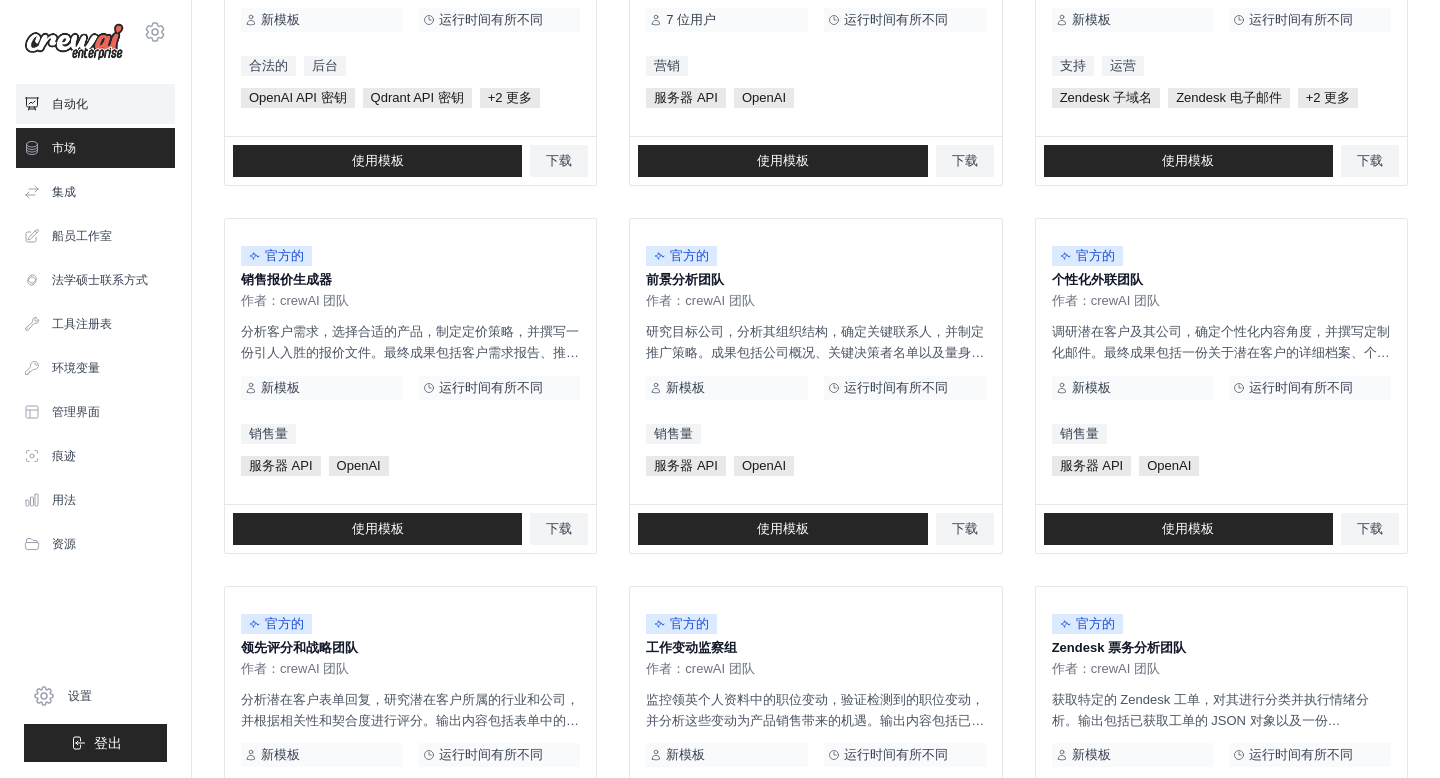 scroll, scrollTop: 0, scrollLeft: 0, axis: both 